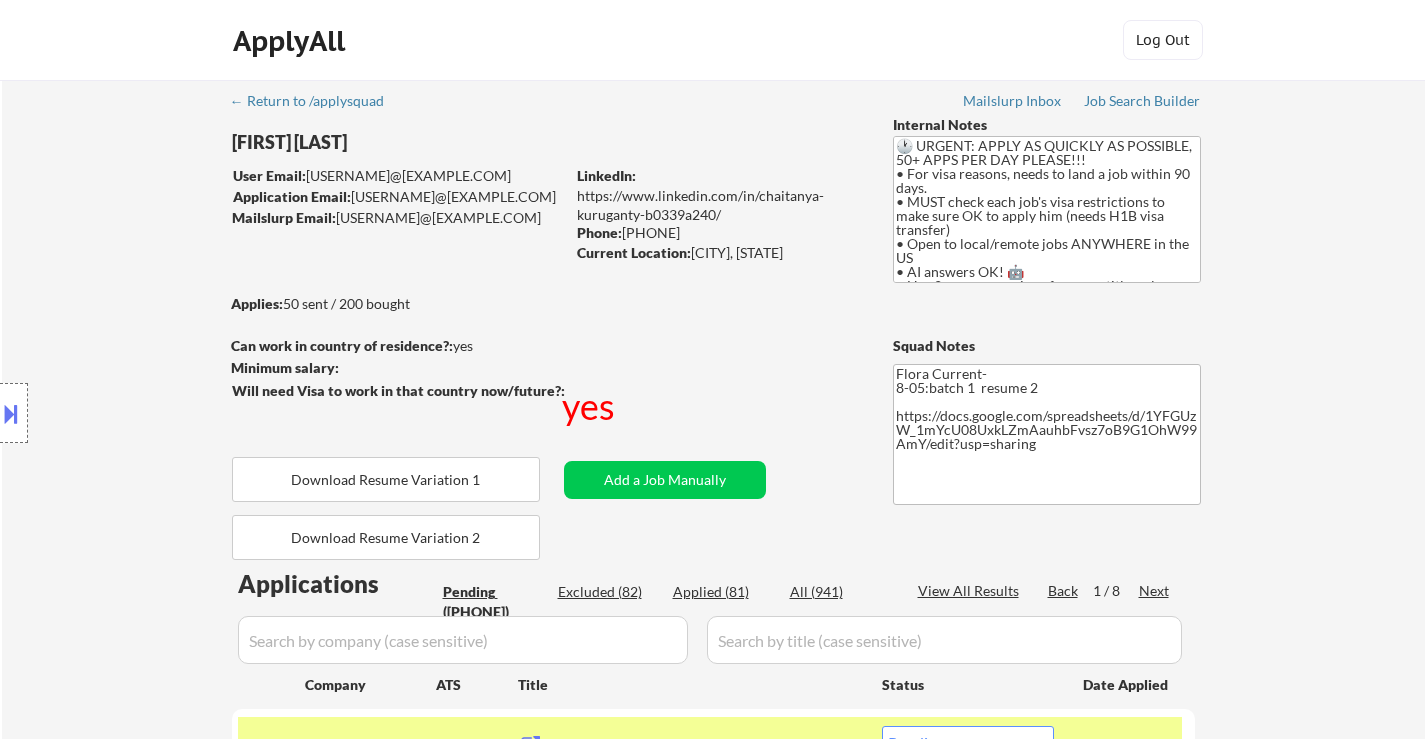 select on ""pending"" 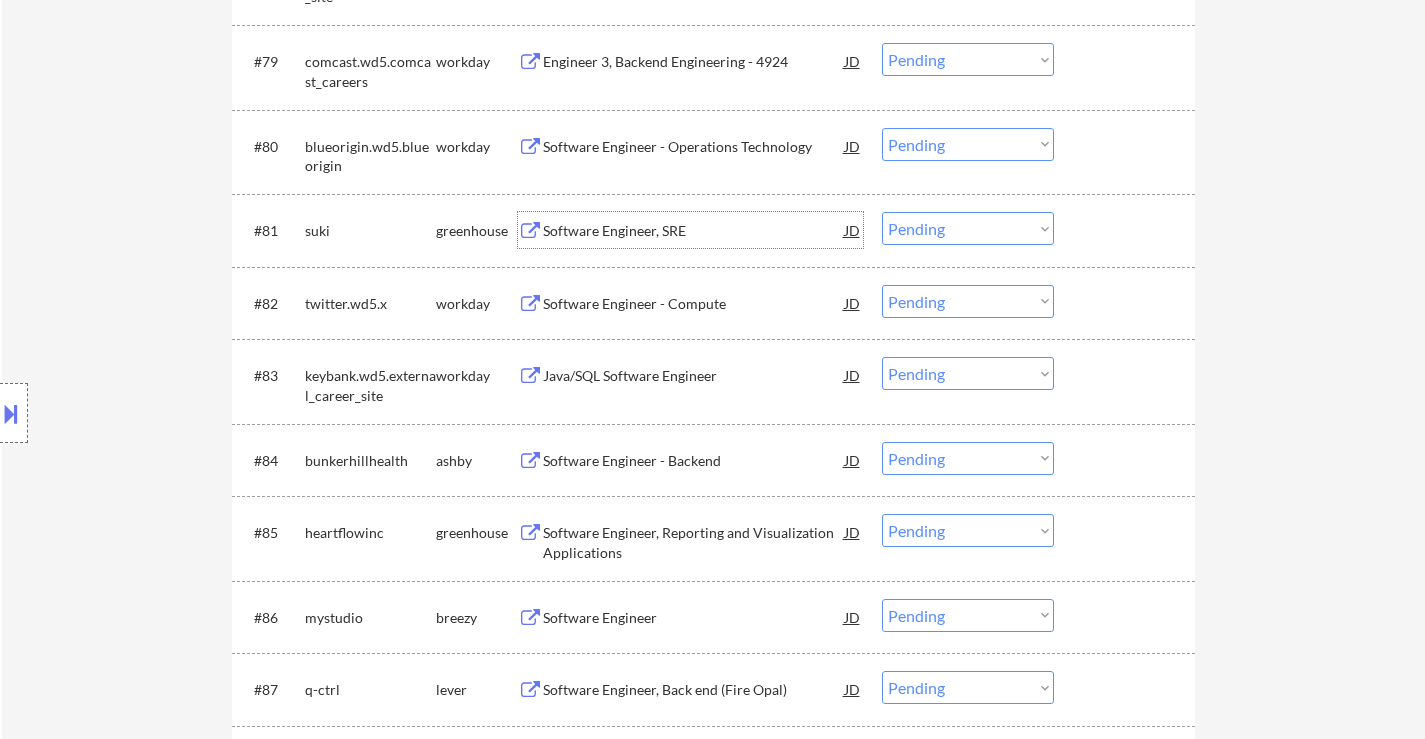 scroll, scrollTop: 6900, scrollLeft: 0, axis: vertical 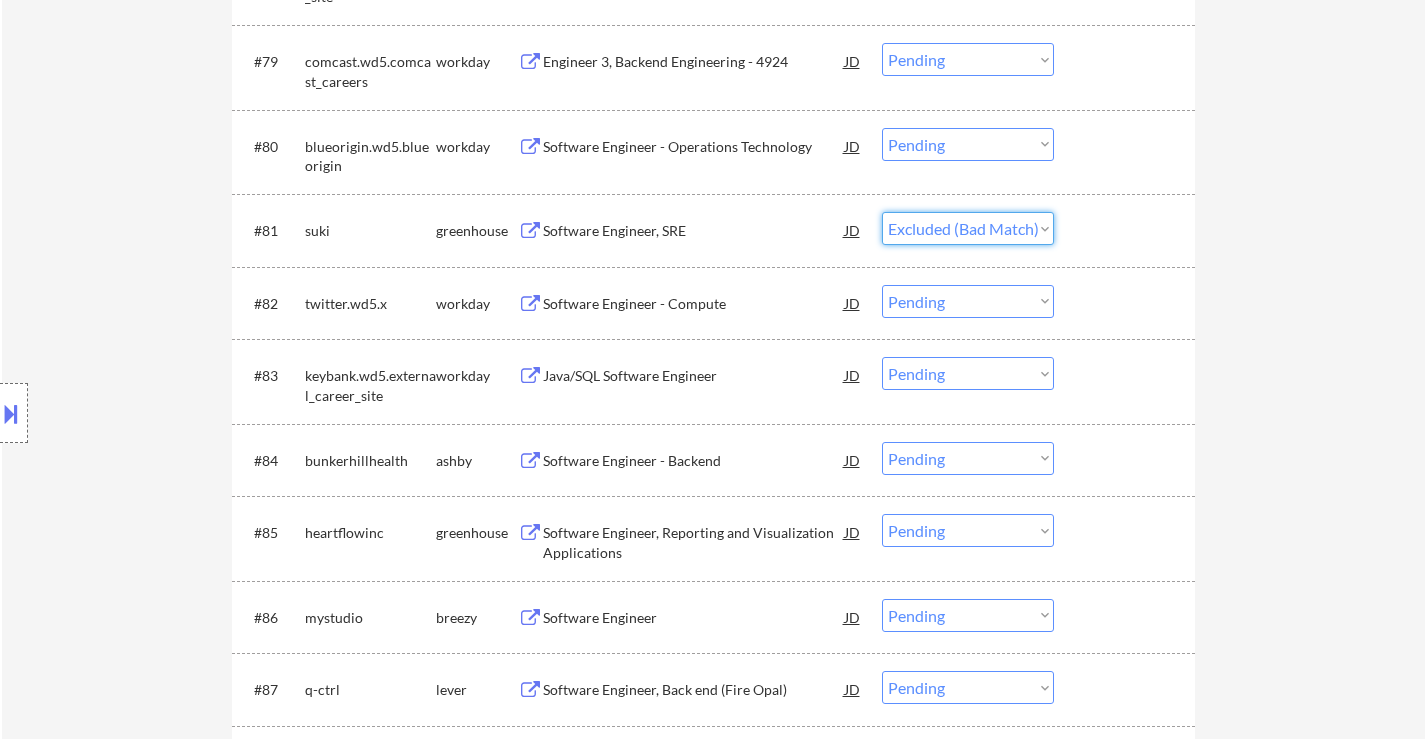 click on "Choose an option... Pending Applied Excluded (Questions) Excluded (Expired) Excluded (Location) Excluded (Bad Match) Excluded (Blocklist) Excluded (Salary) Excluded (Other)" at bounding box center [968, 228] 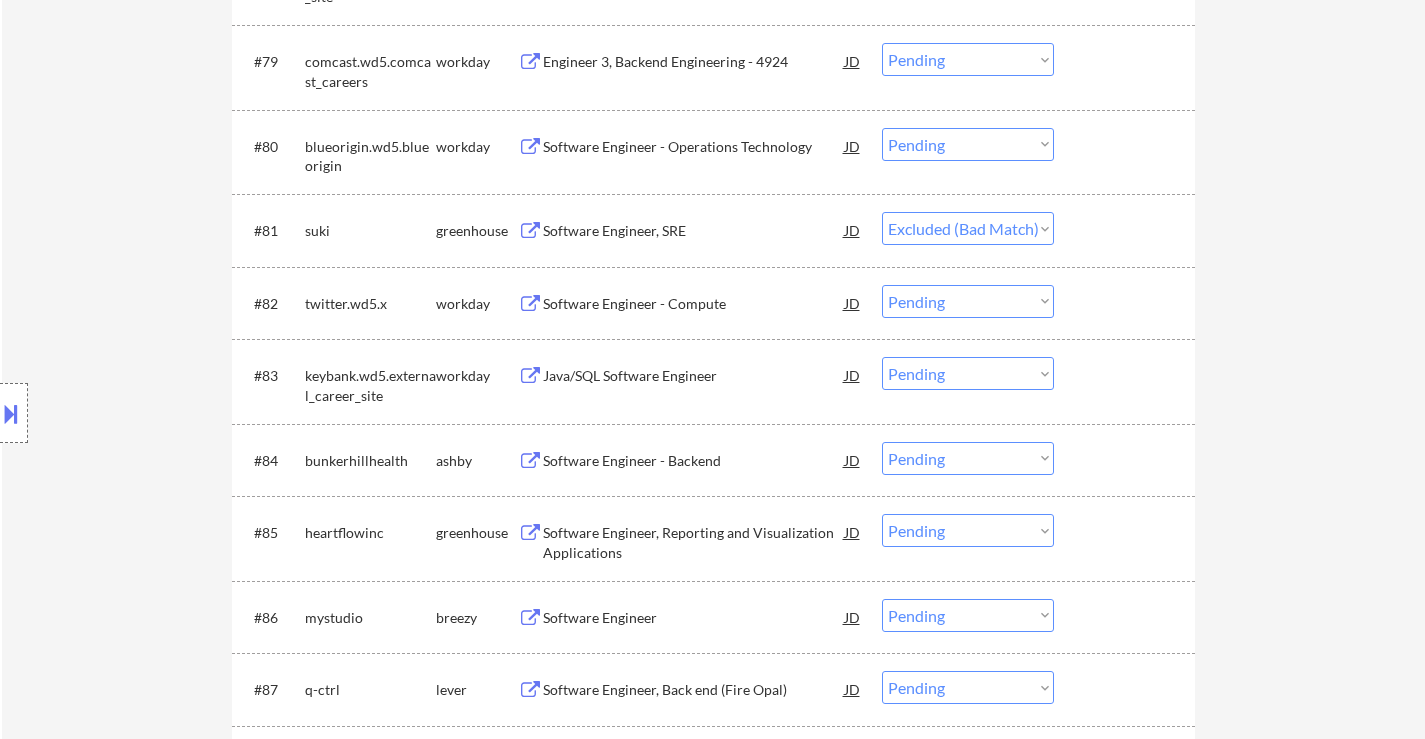select on ""pending"" 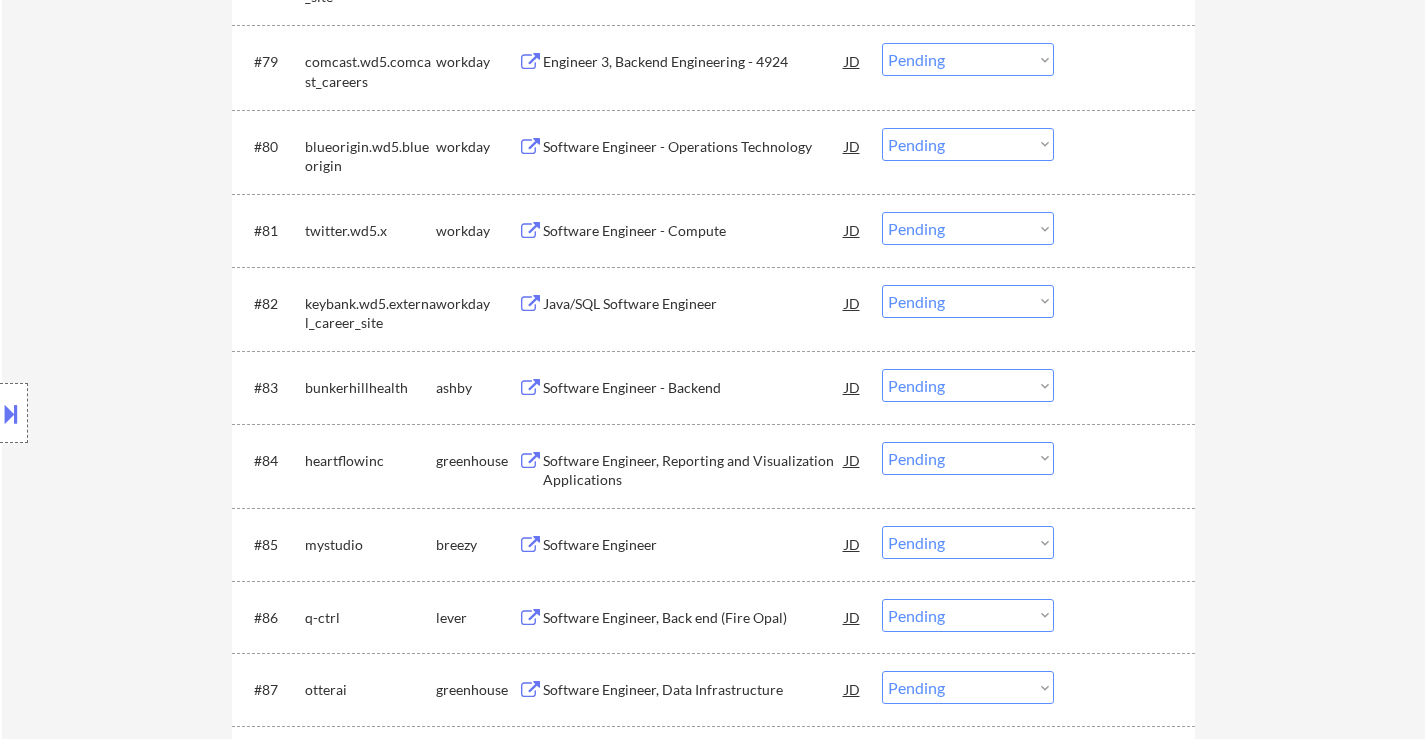click on "Software Engineer - Backend" at bounding box center [694, 388] 